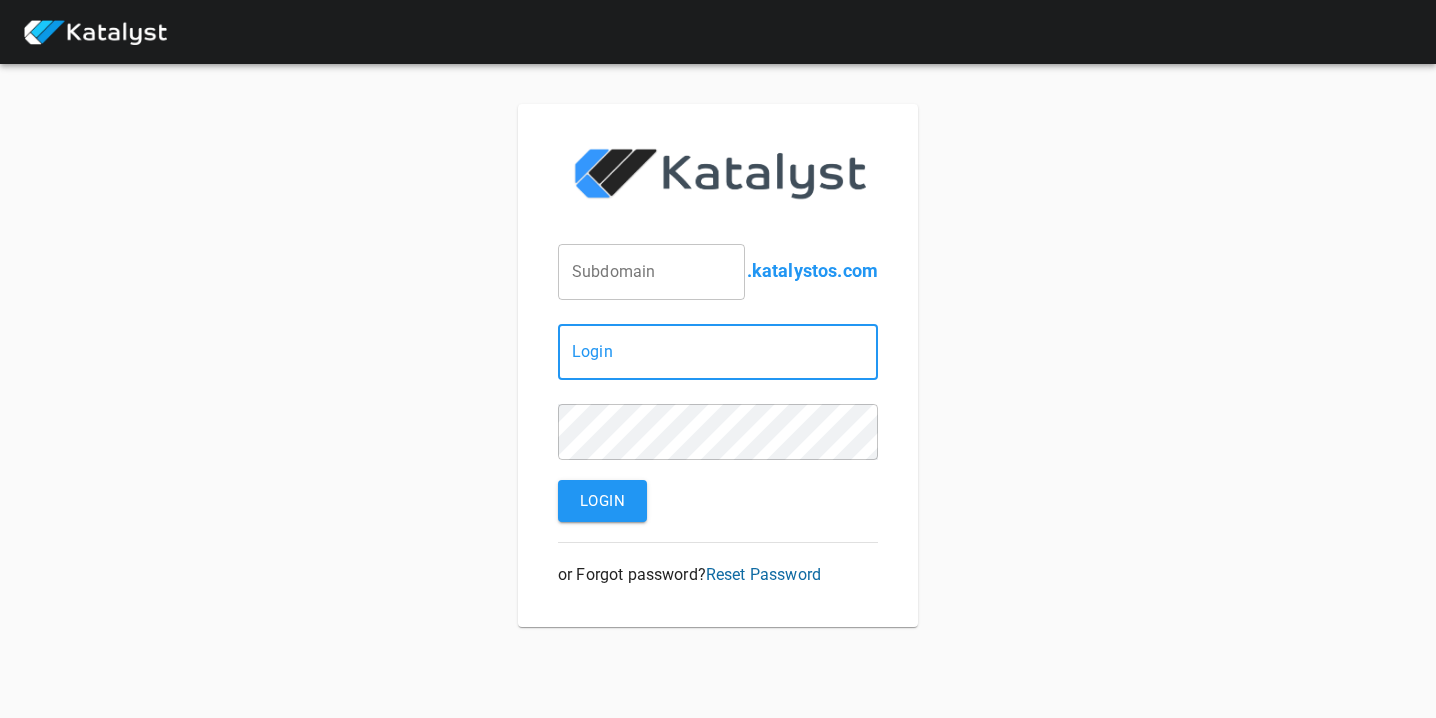 scroll, scrollTop: 0, scrollLeft: 0, axis: both 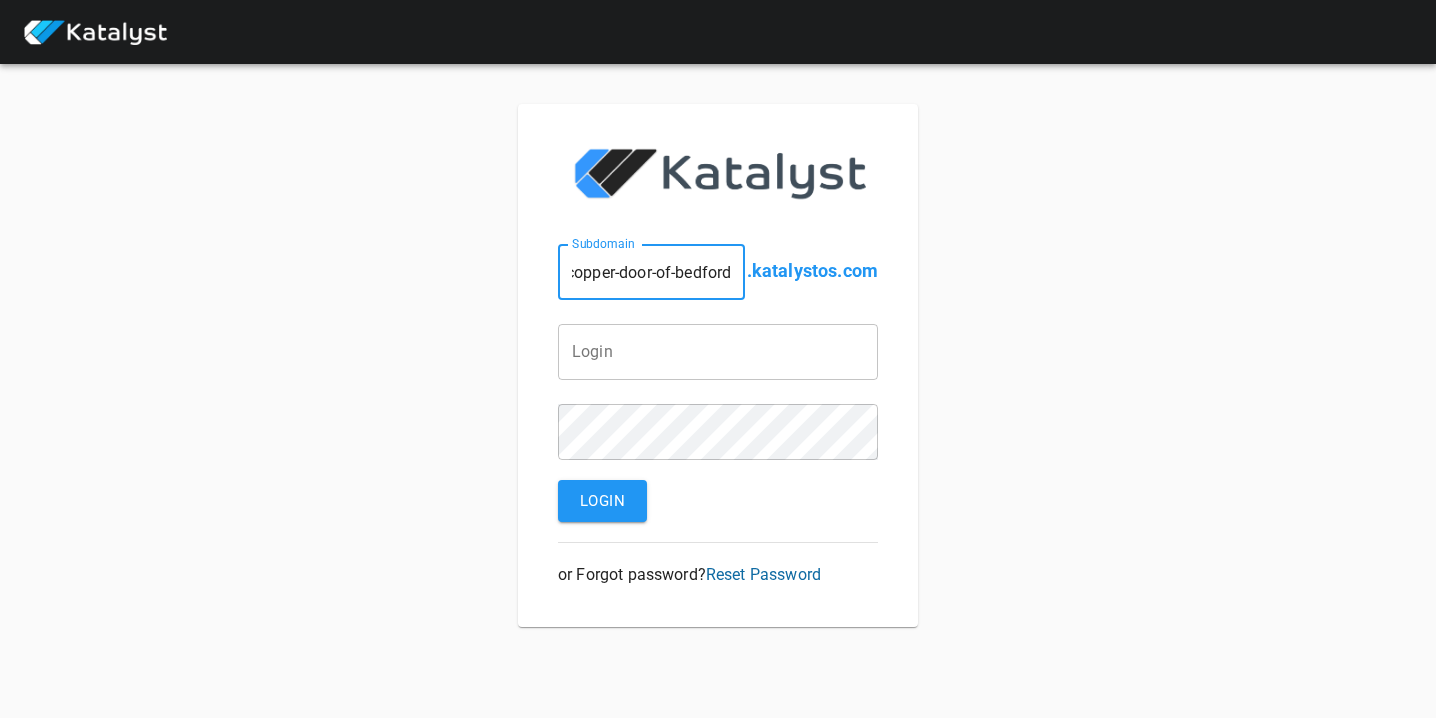type on "copper-door-of-bedford" 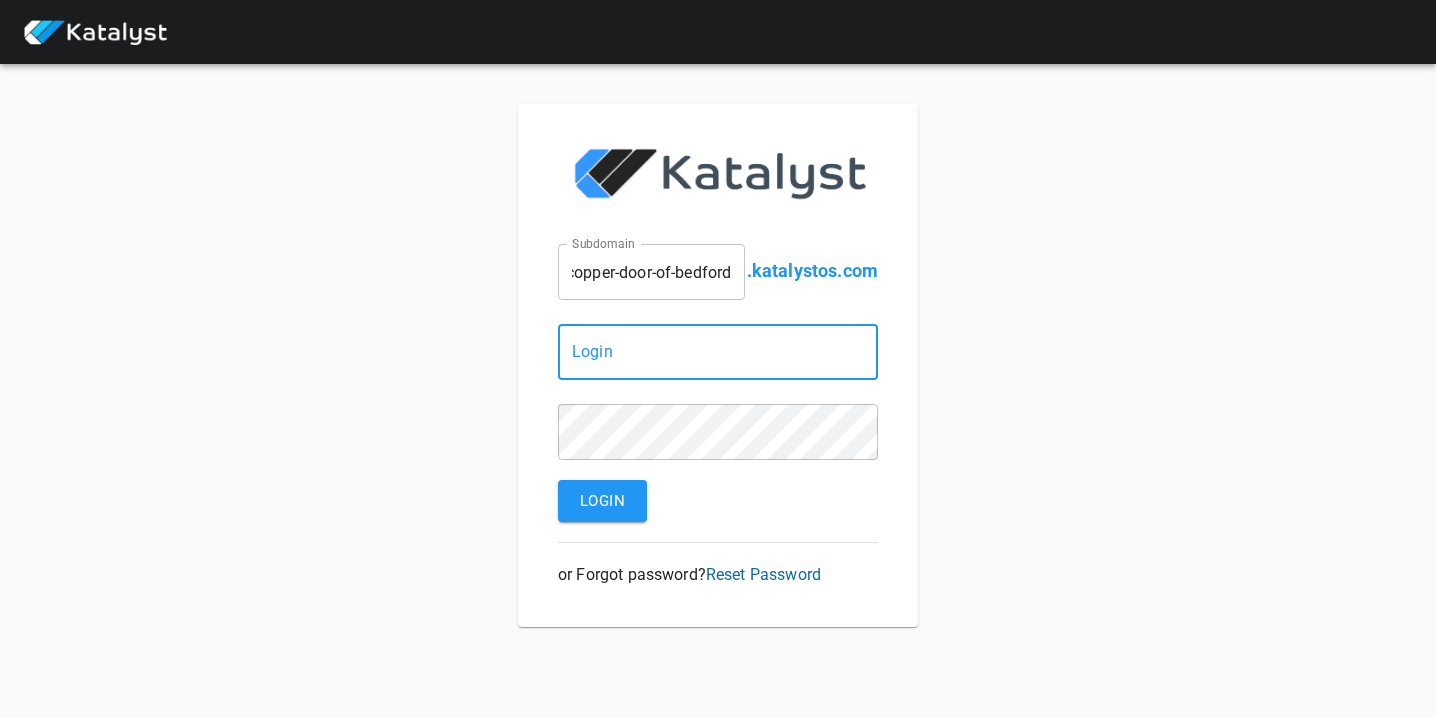 scroll, scrollTop: 0, scrollLeft: 0, axis: both 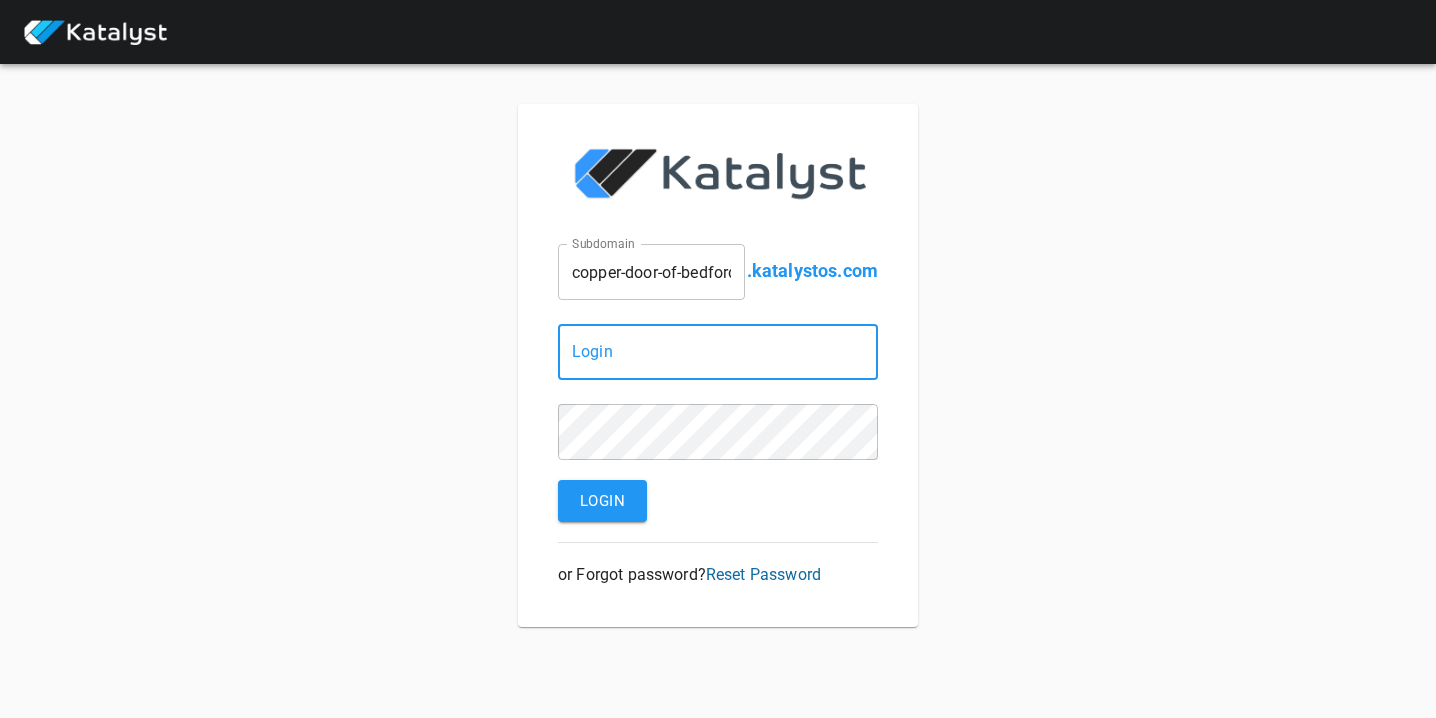 type on "[EMAIL]" 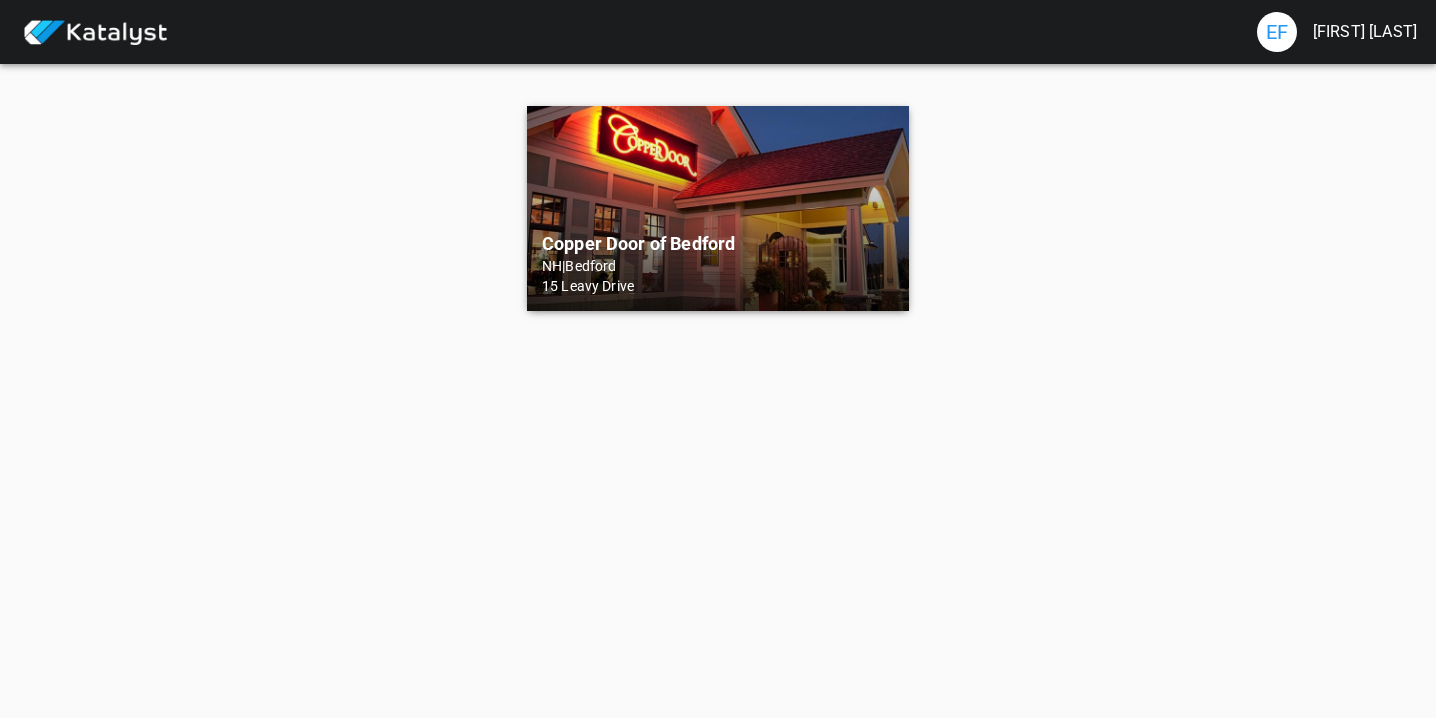 click on "Copper Door of Bedford" at bounding box center (718, 244) 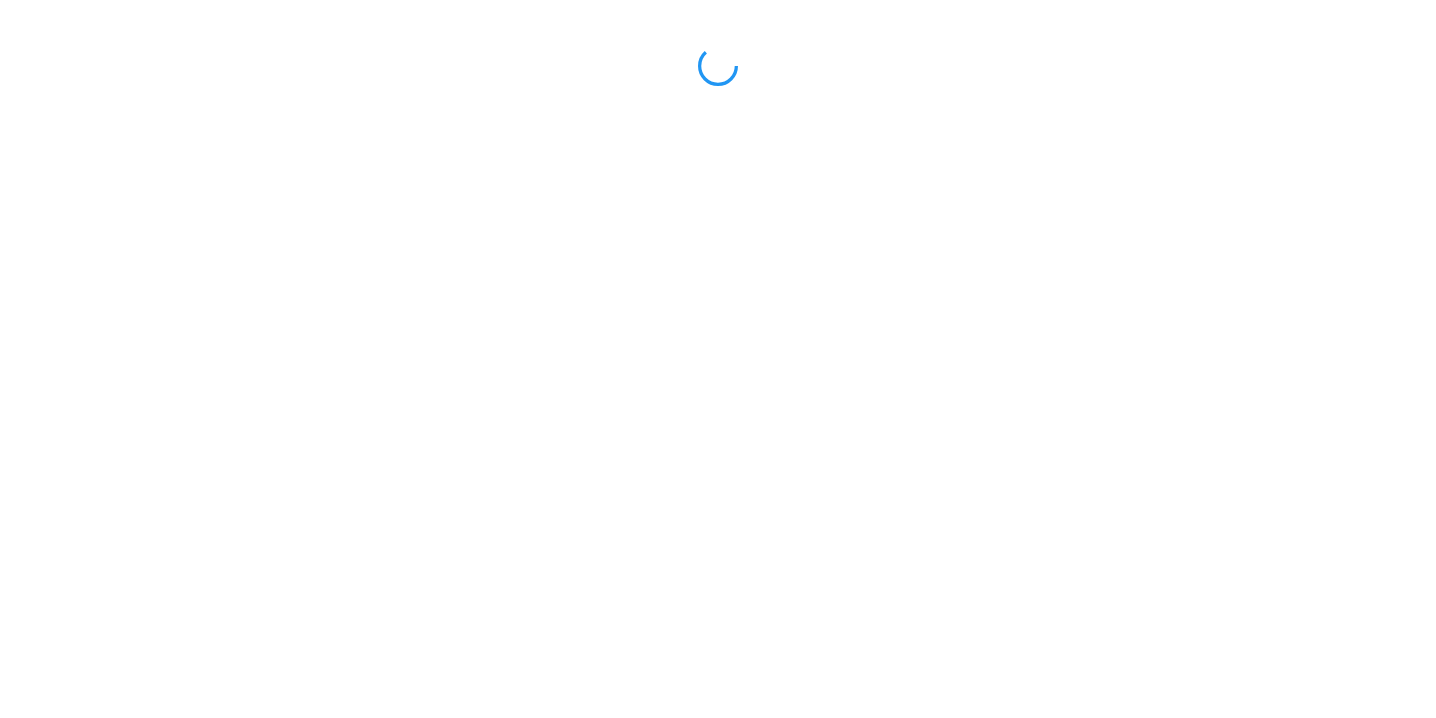 scroll, scrollTop: 0, scrollLeft: 0, axis: both 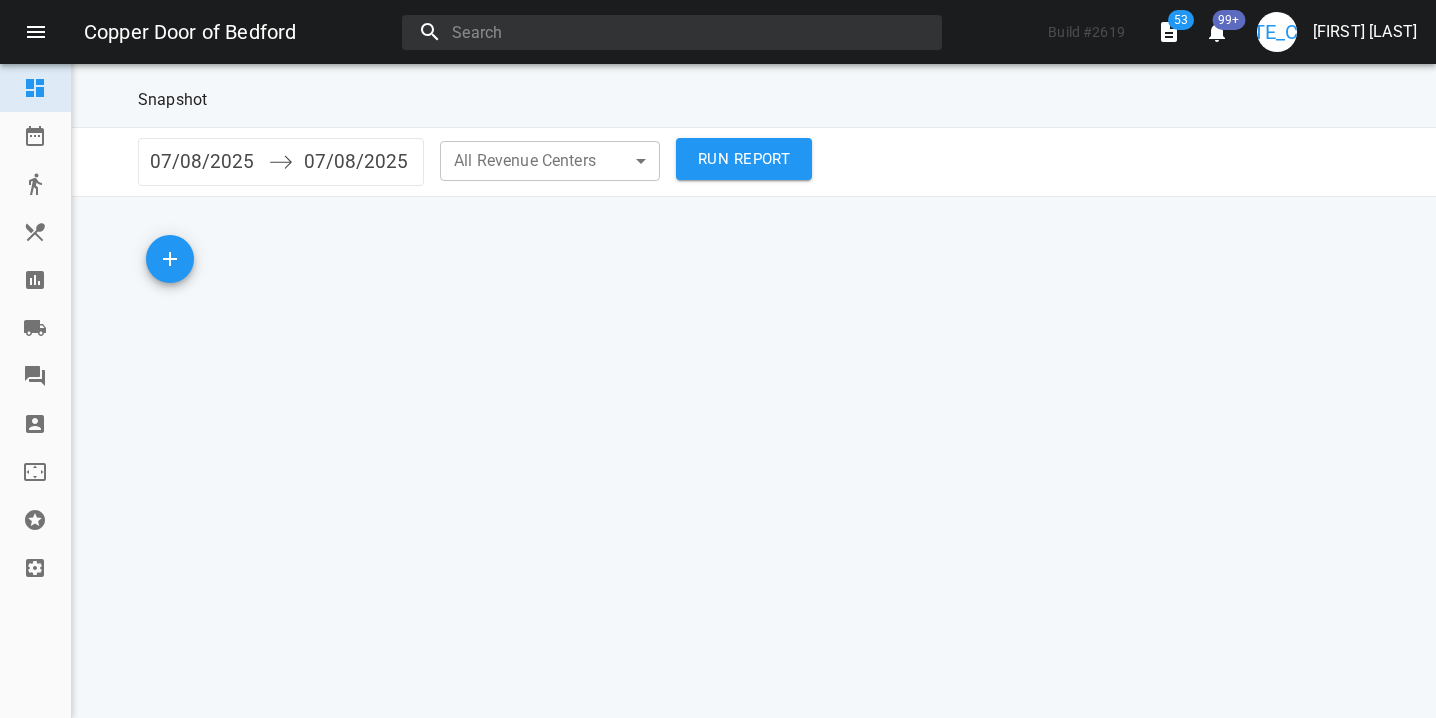 click at bounding box center (44, 280) 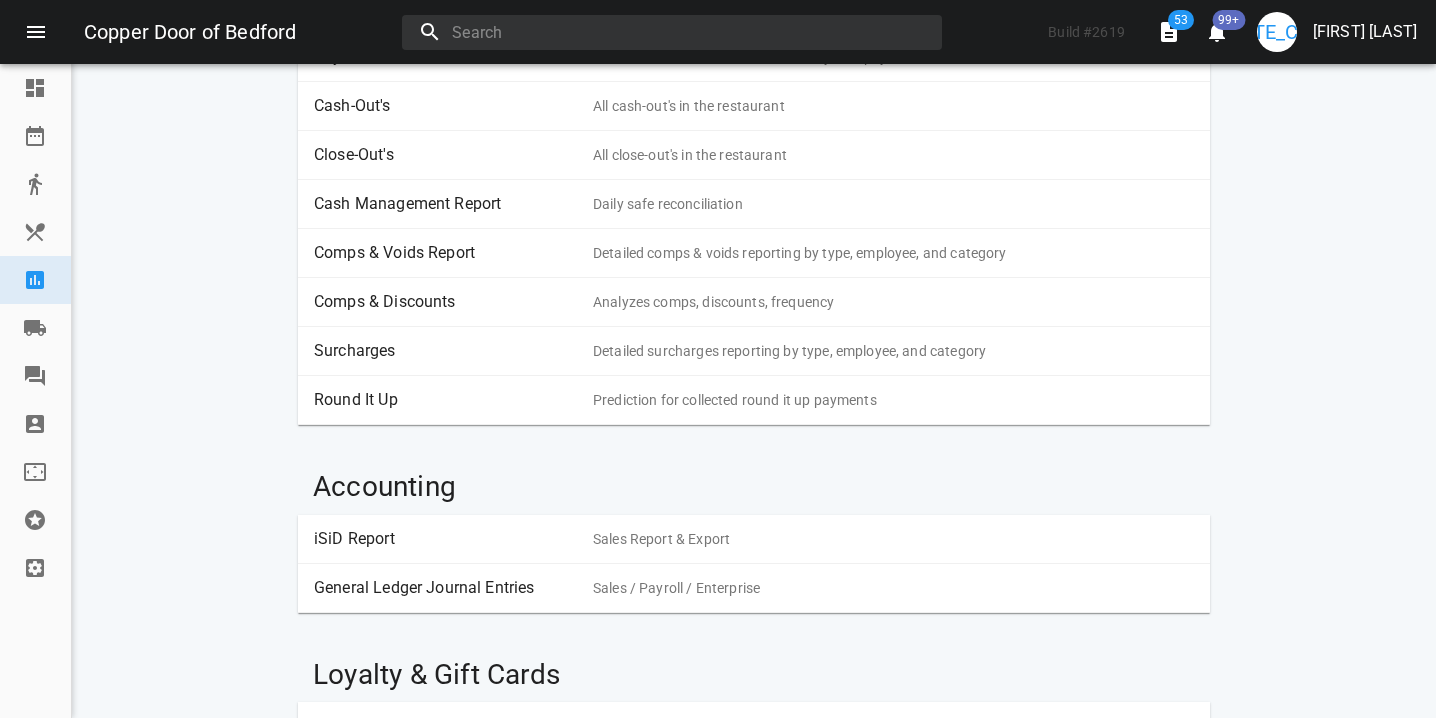 scroll, scrollTop: 712, scrollLeft: 0, axis: vertical 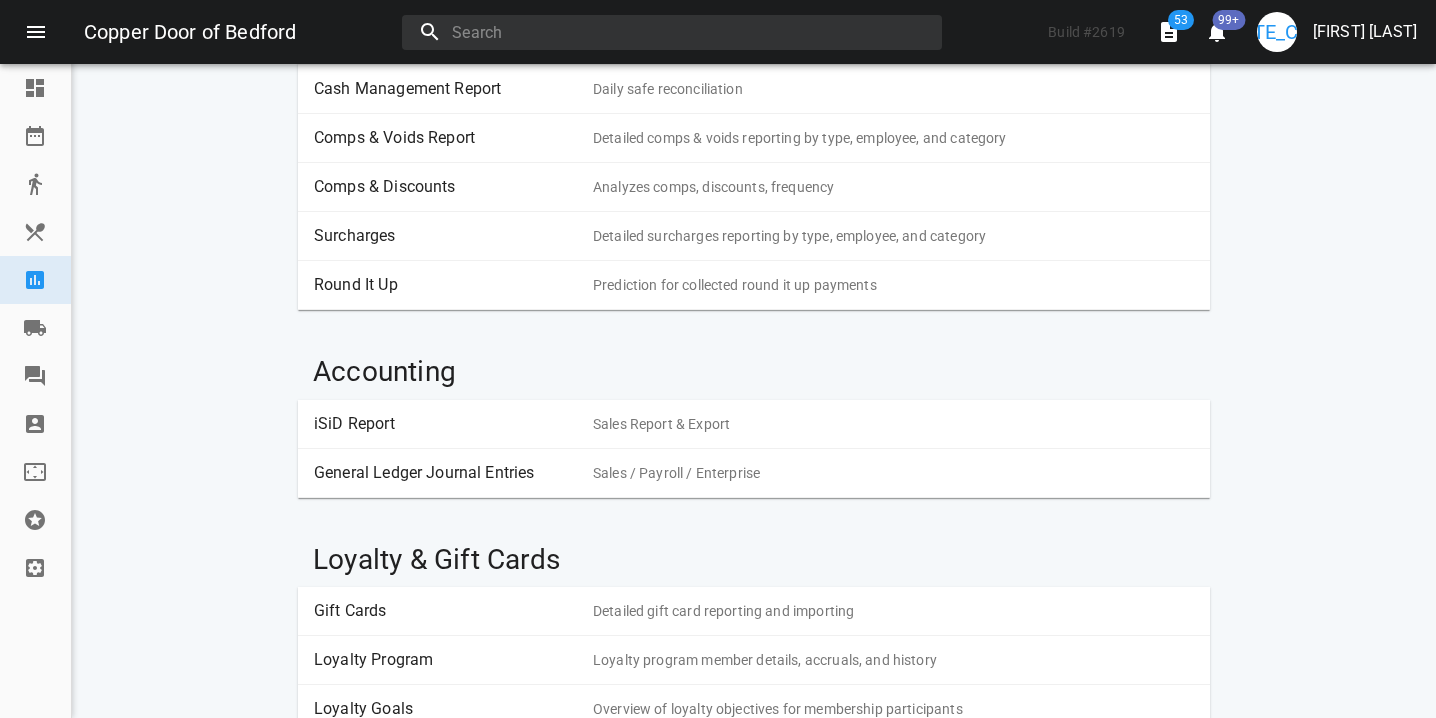 click on "Gift Cards" at bounding box center [446, 611] 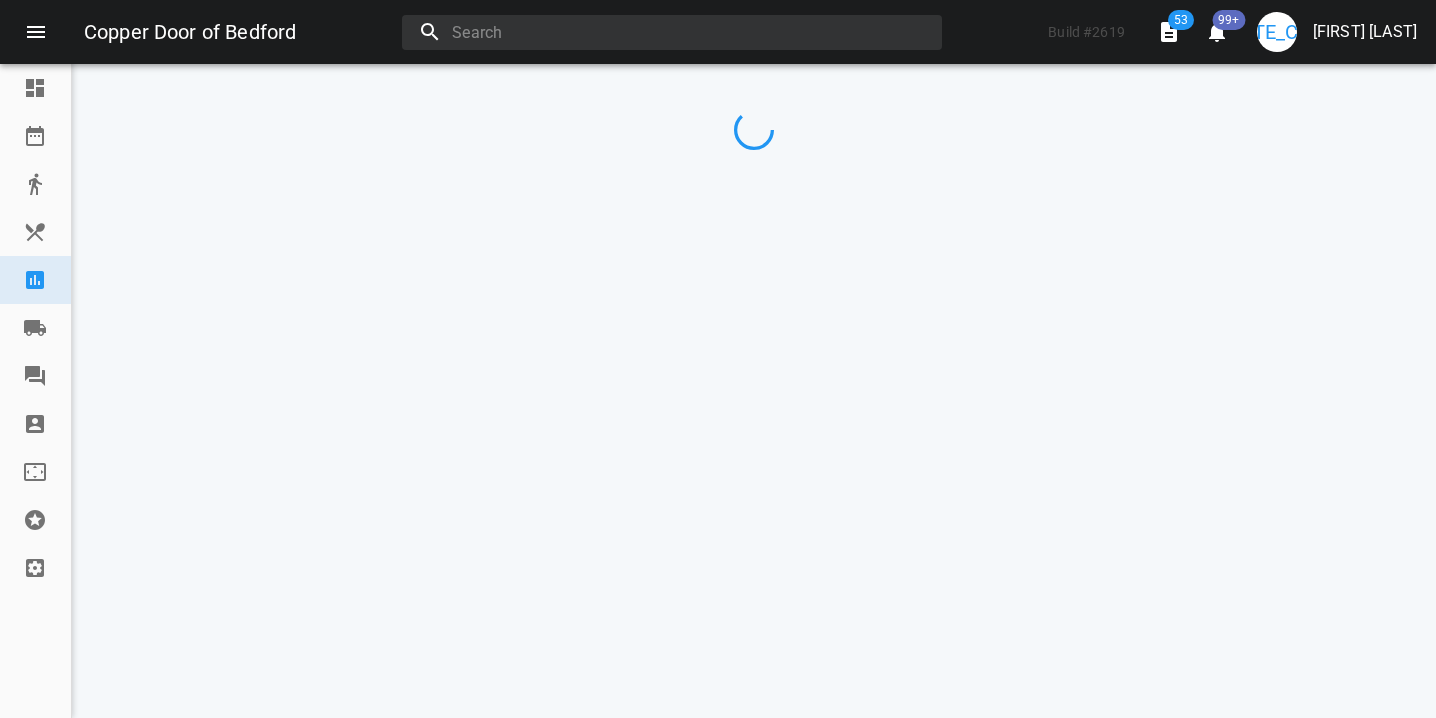scroll, scrollTop: 0, scrollLeft: 0, axis: both 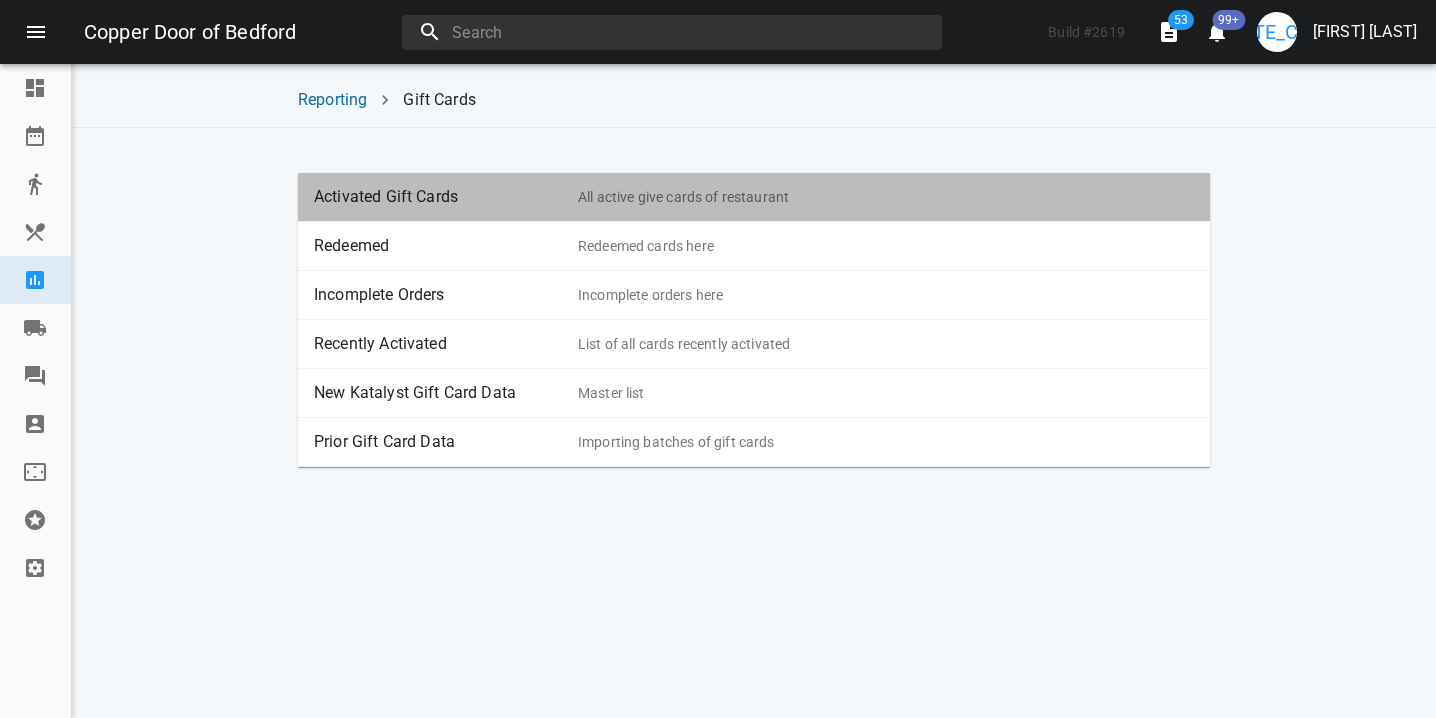 click on "Activated Gift Cards" at bounding box center (446, 197) 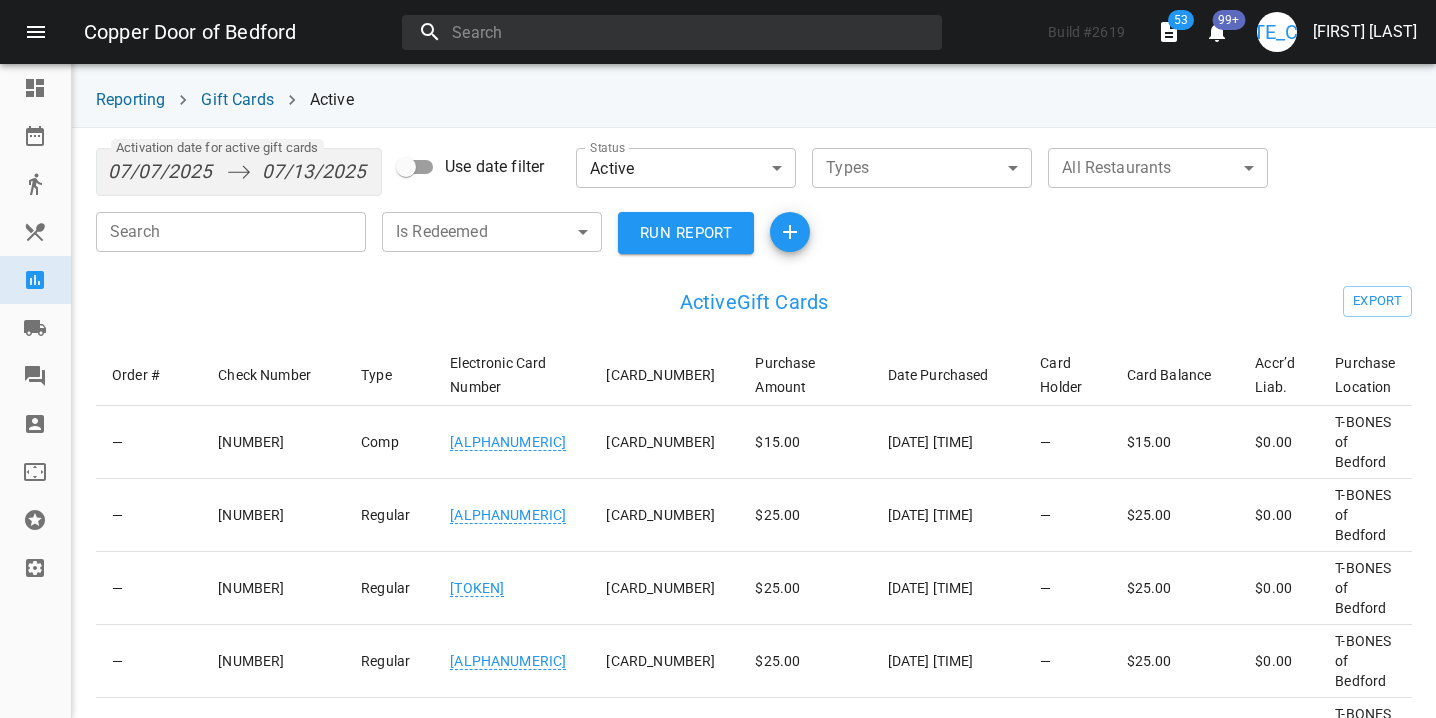 click on "Search" at bounding box center (231, 232) 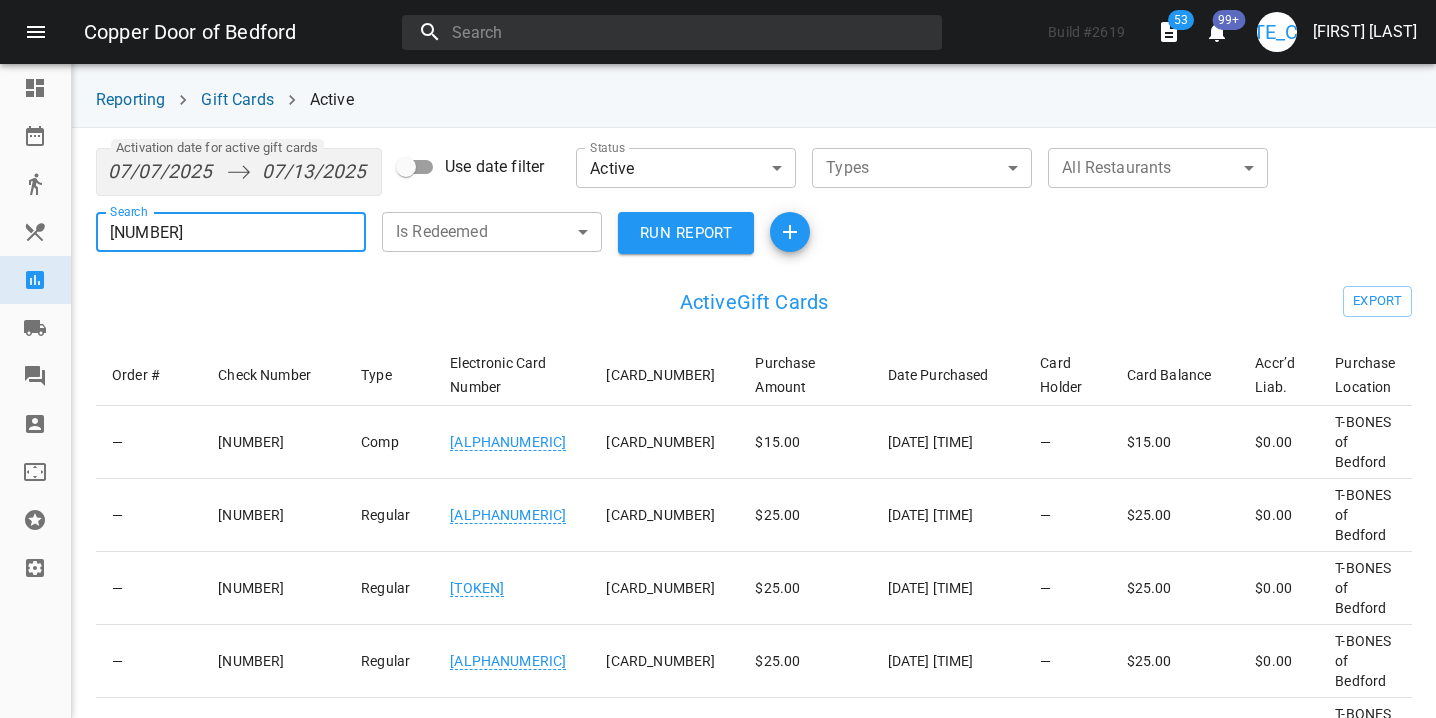 type on "[NUMBER]" 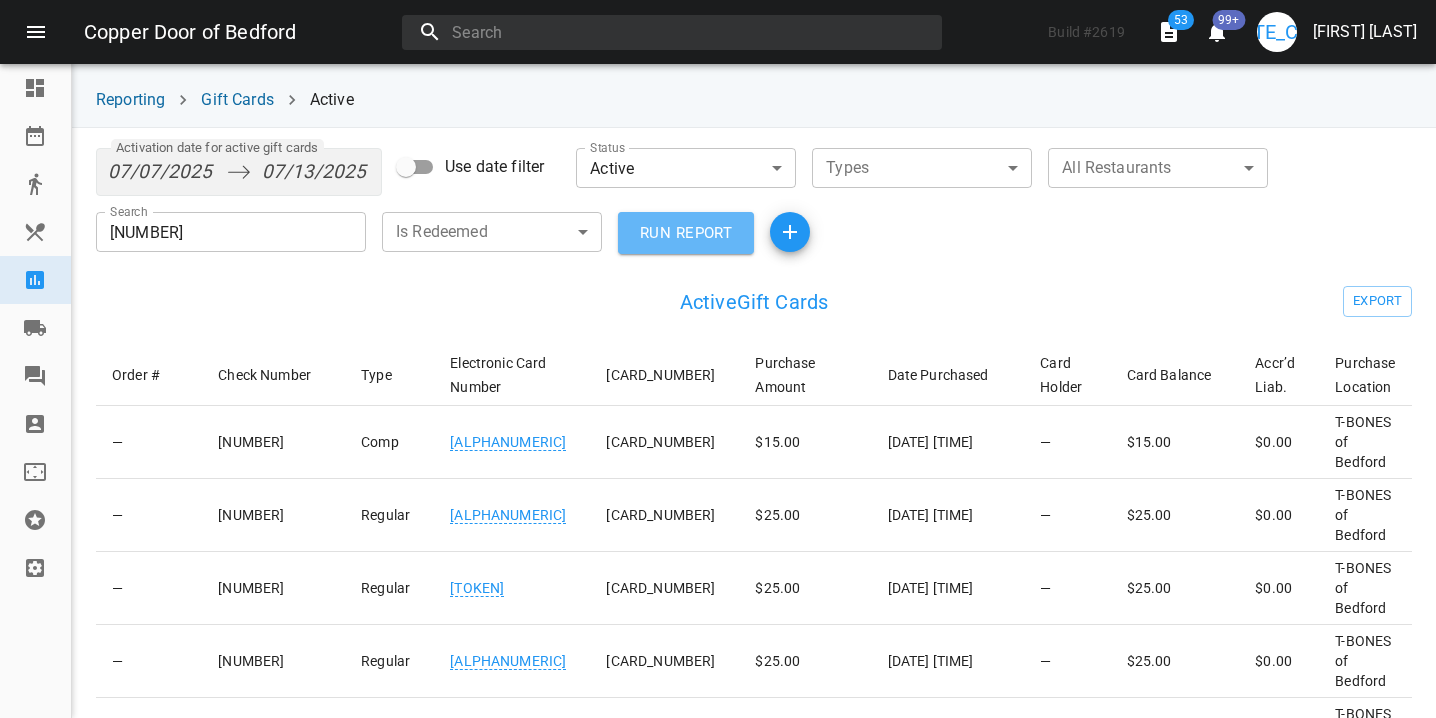 click on "RUN REPORT" at bounding box center (686, 233) 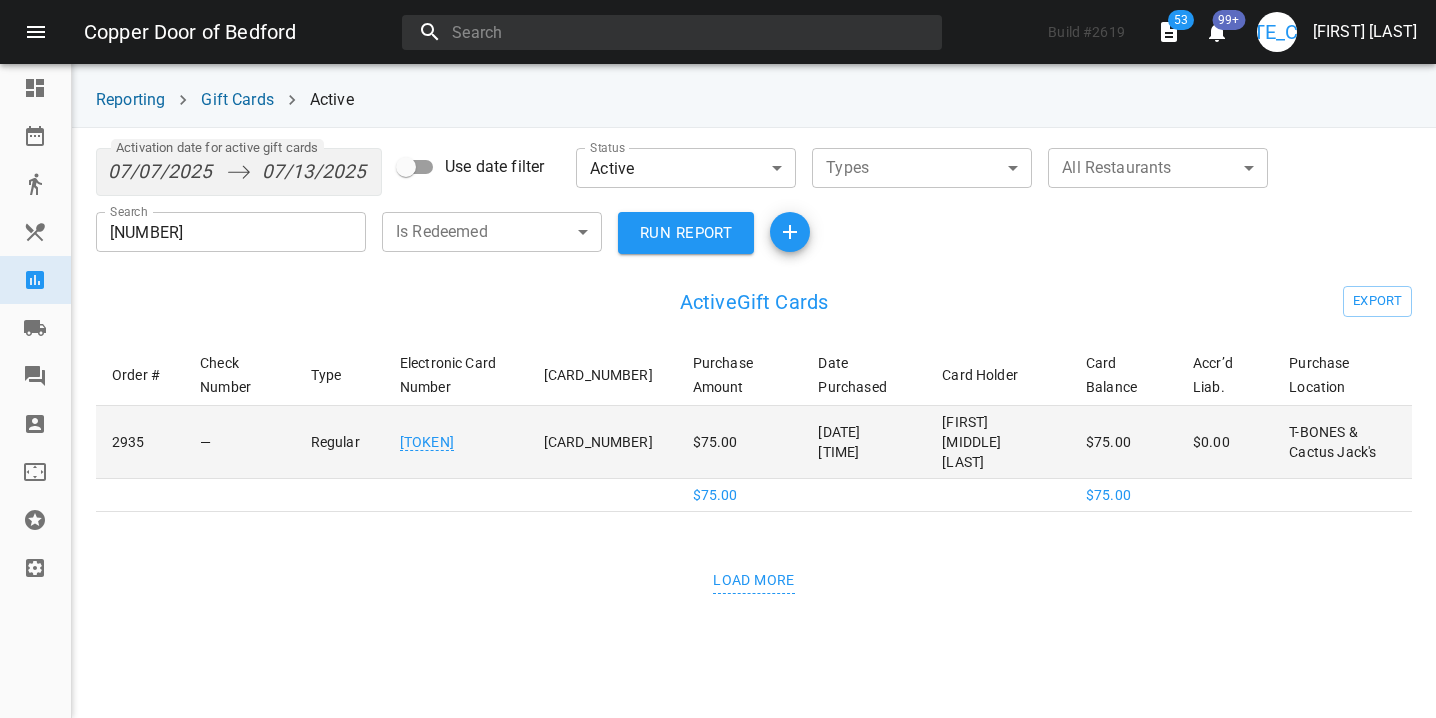 click on "$75.00" at bounding box center [740, 442] 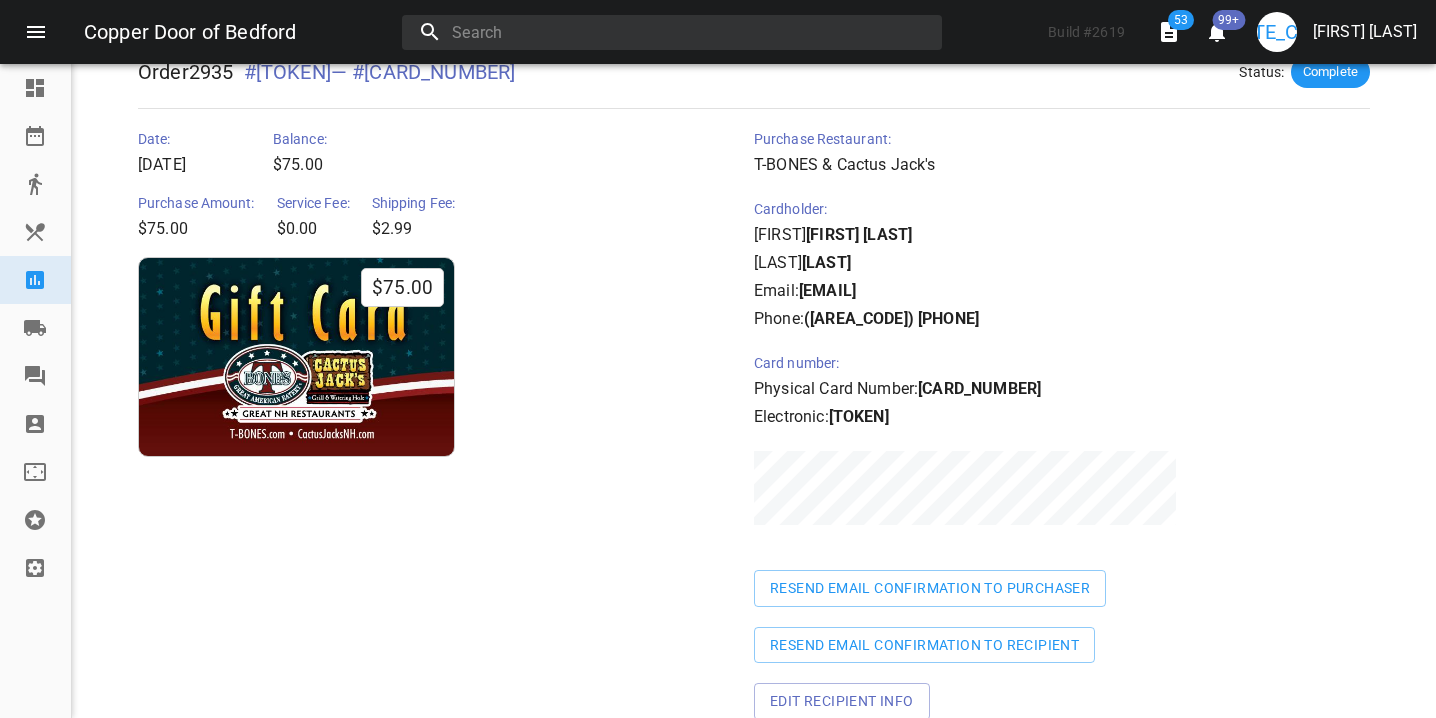 scroll, scrollTop: 0, scrollLeft: 0, axis: both 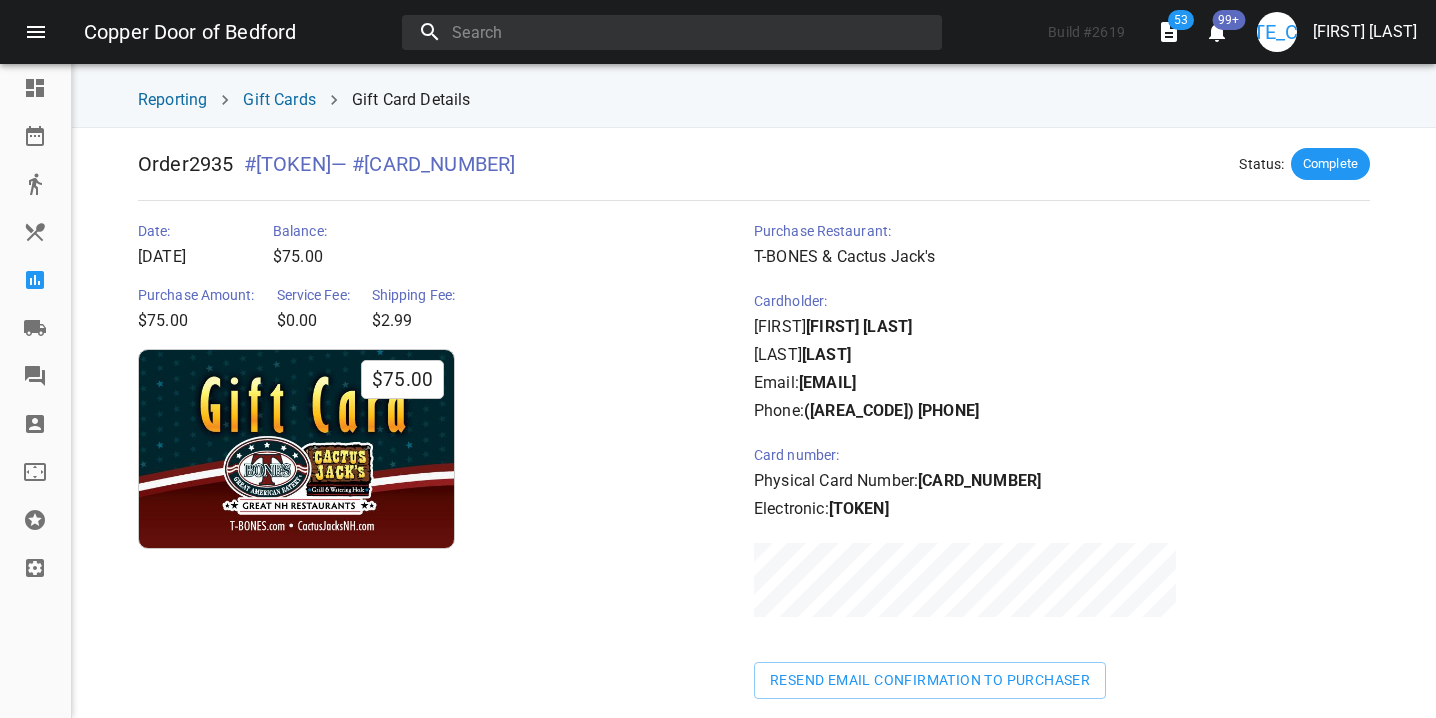 click at bounding box center (44, 280) 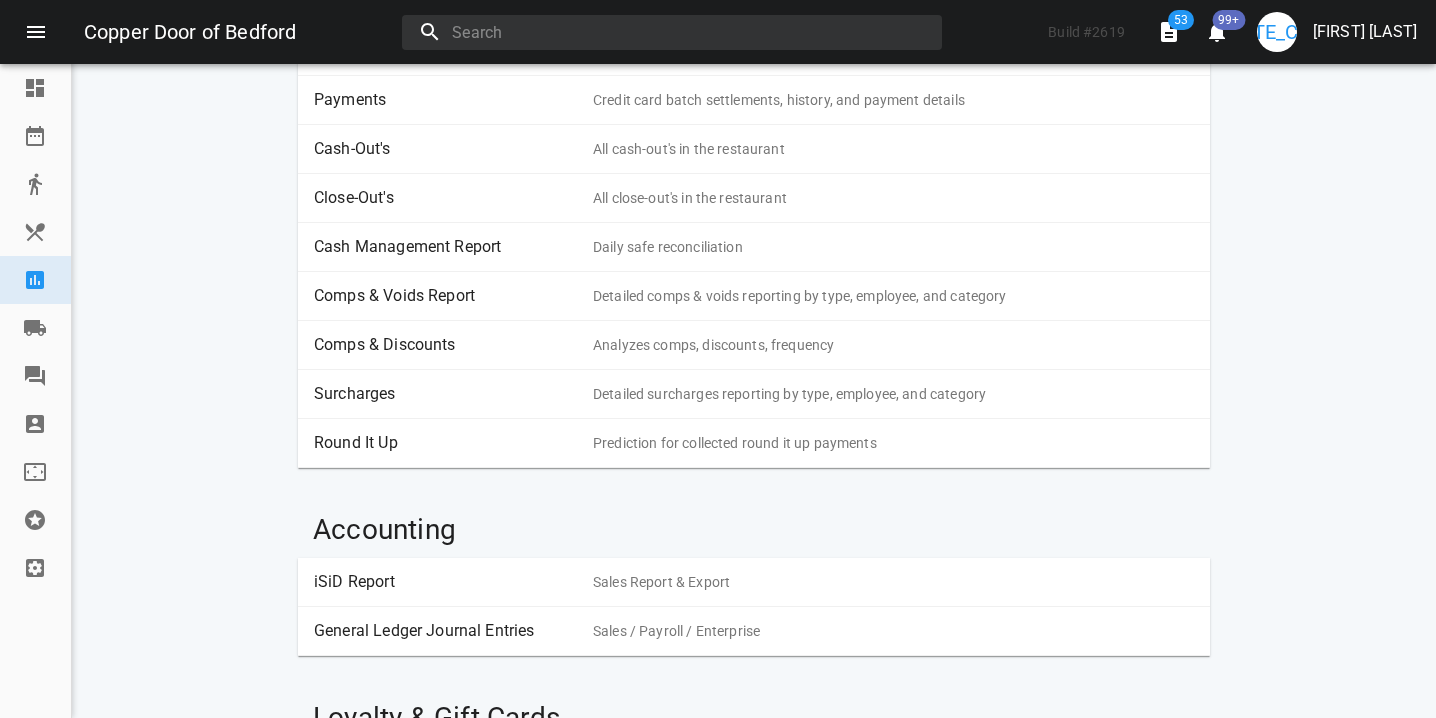 scroll, scrollTop: 914, scrollLeft: 0, axis: vertical 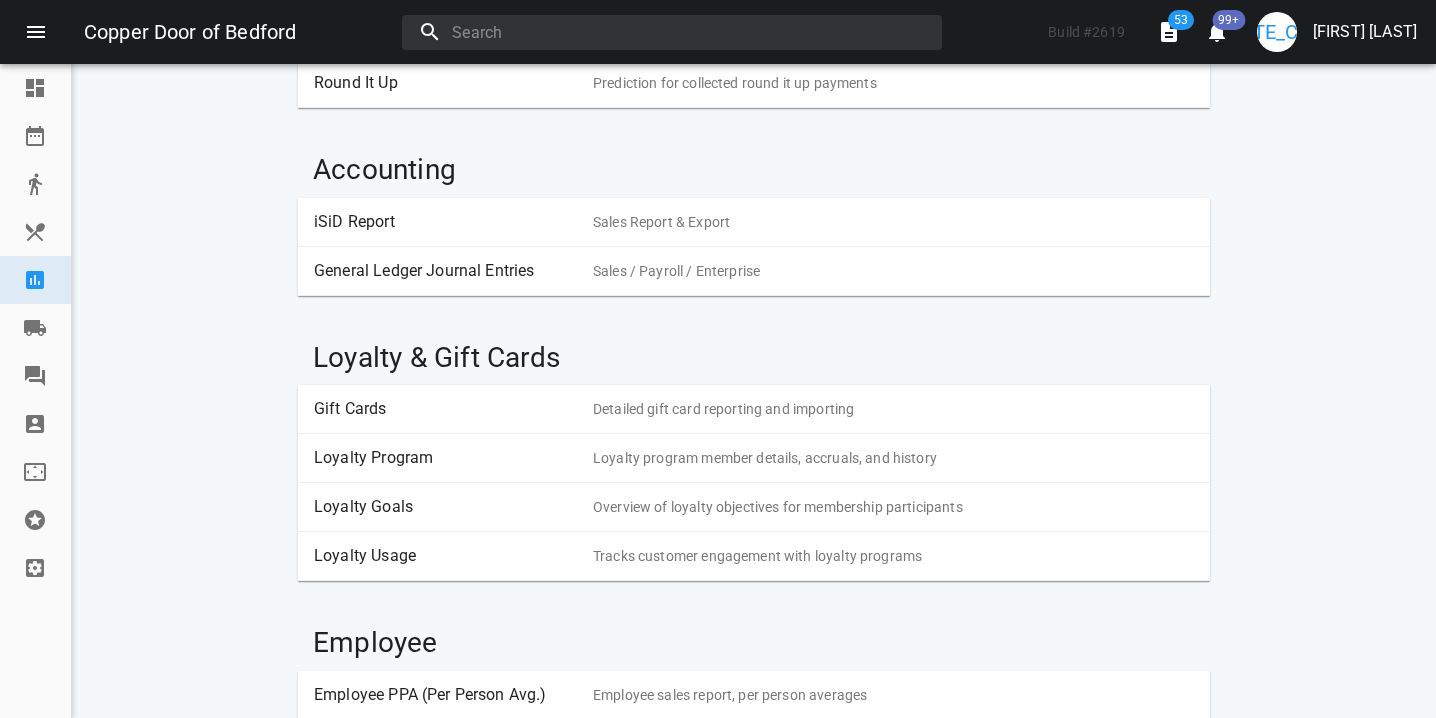 click on "Gift Cards" at bounding box center (446, 409) 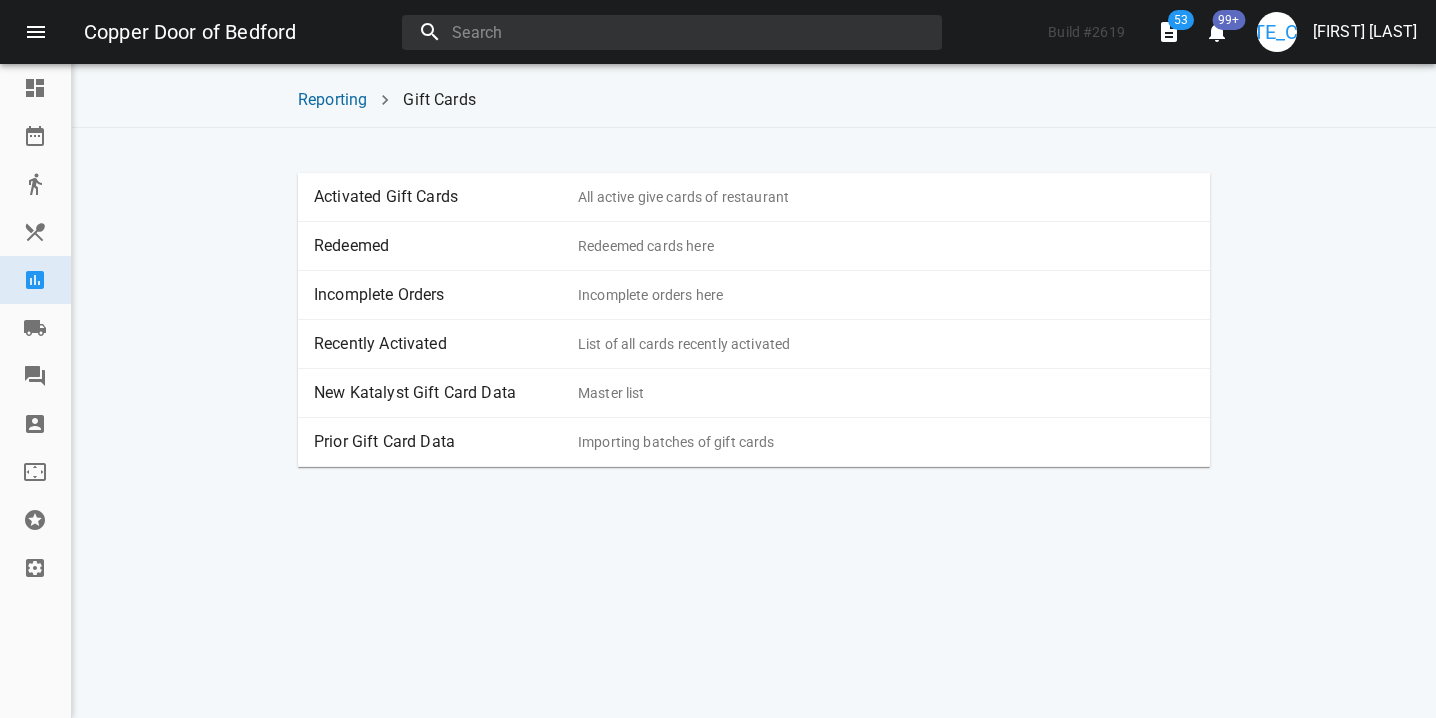 scroll, scrollTop: 0, scrollLeft: 0, axis: both 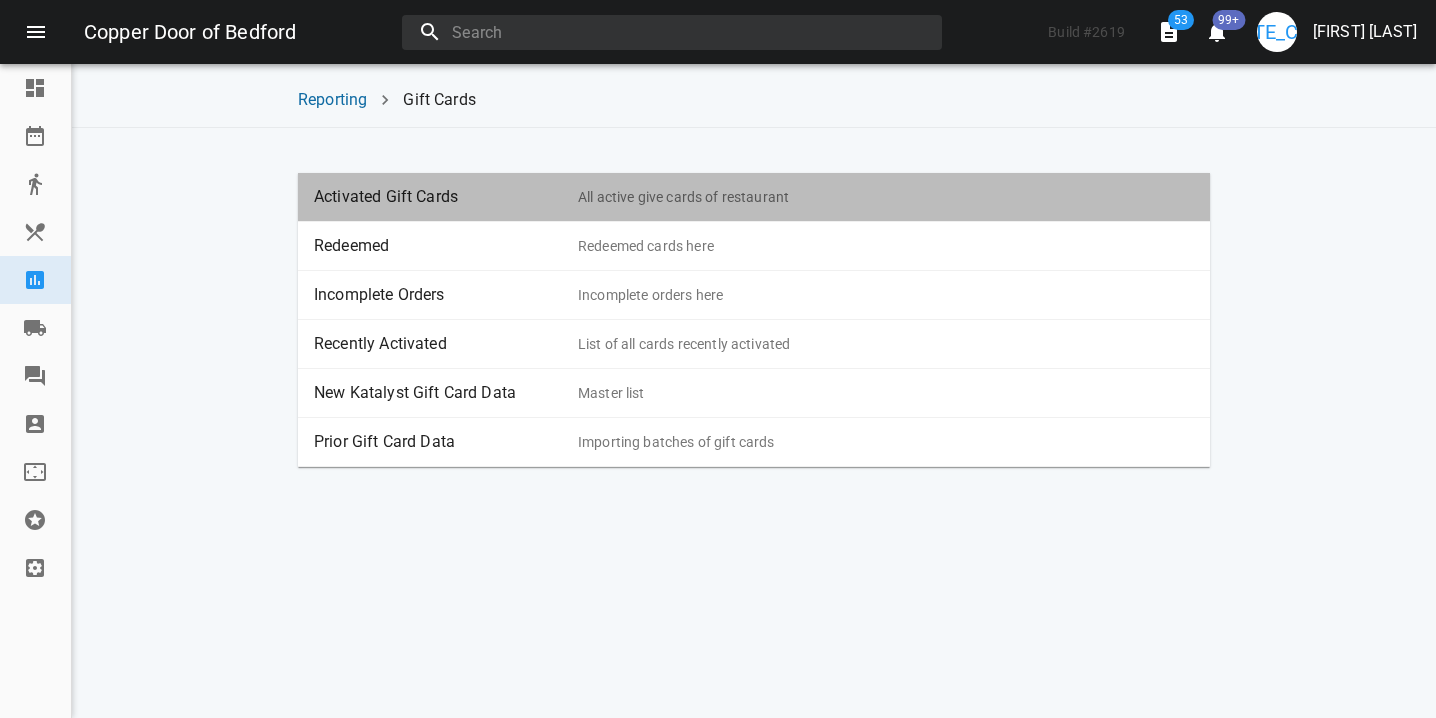 click on "Activated Gift Cards" at bounding box center [446, 197] 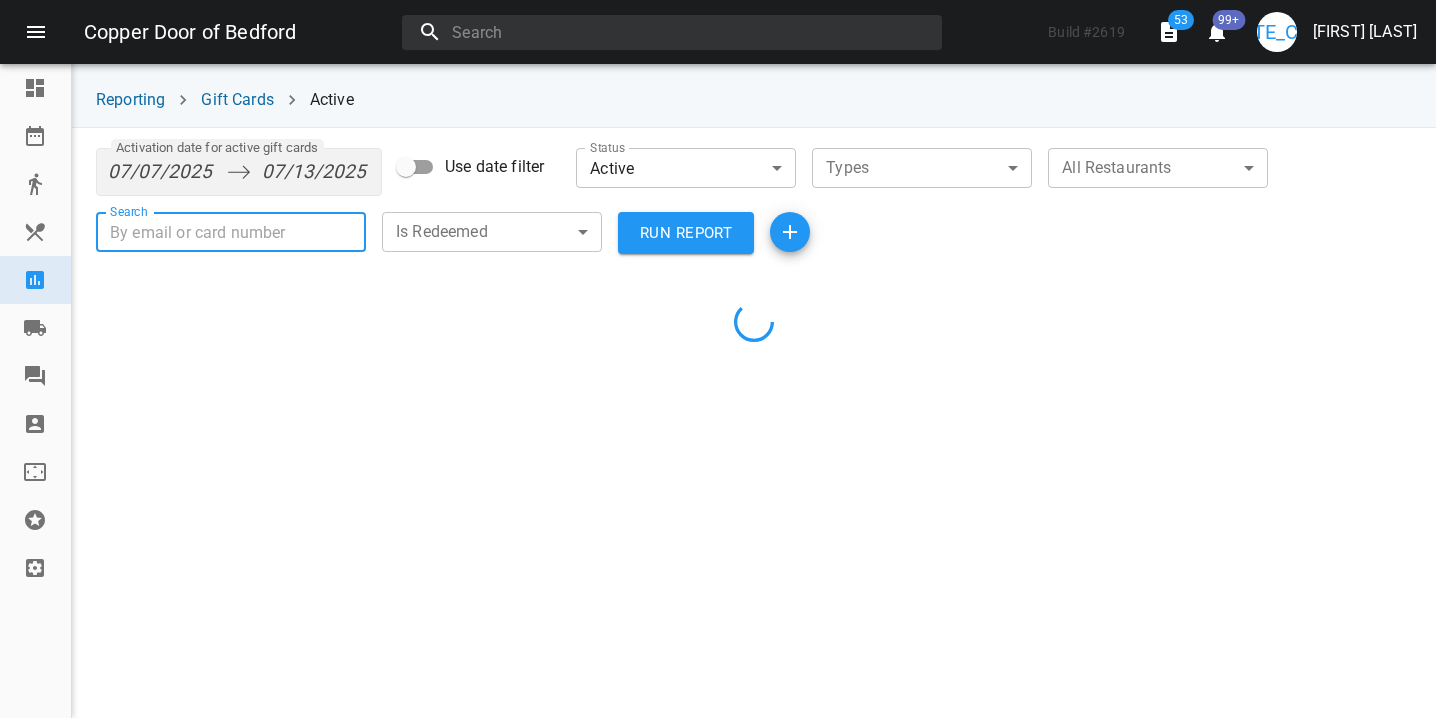 click on "Search" at bounding box center (231, 232) 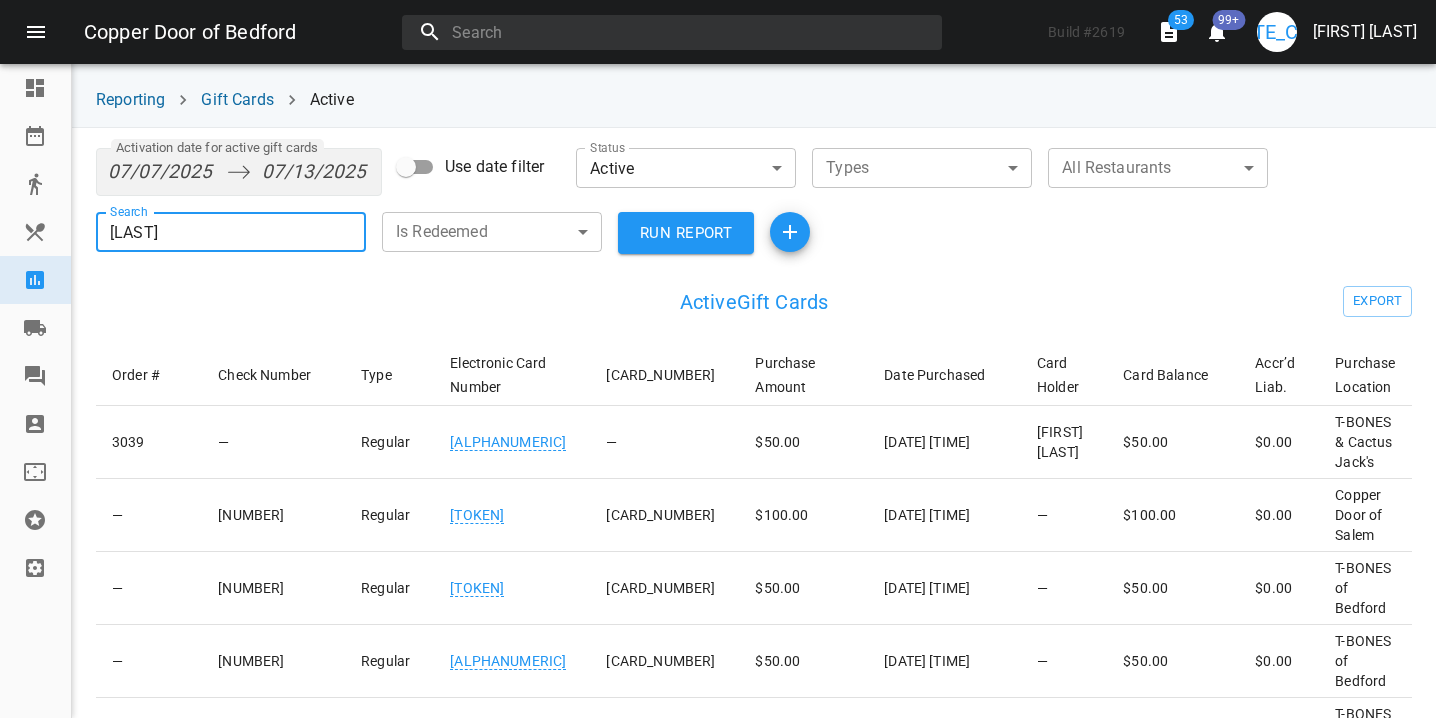 type on "[LAST]" 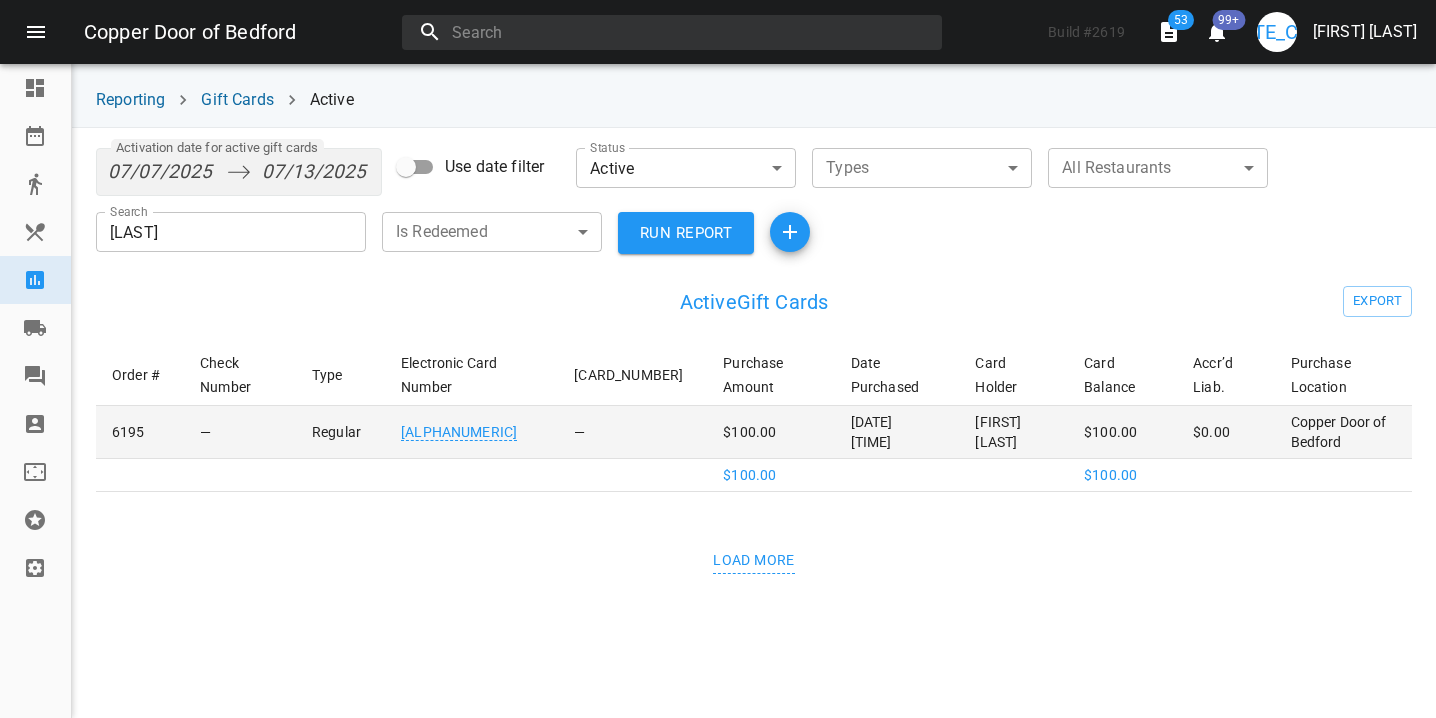 click on "[DATE] [TIME]" at bounding box center [897, 432] 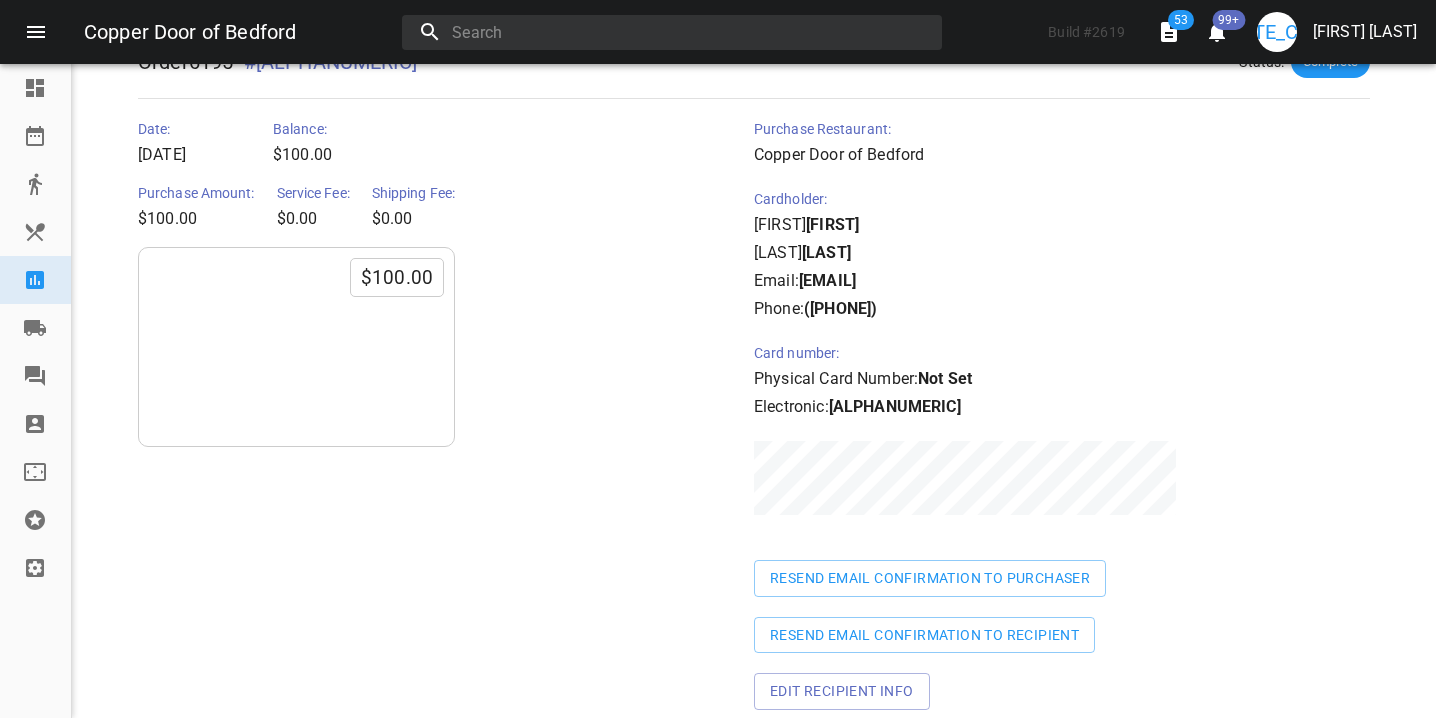 scroll, scrollTop: 0, scrollLeft: 0, axis: both 